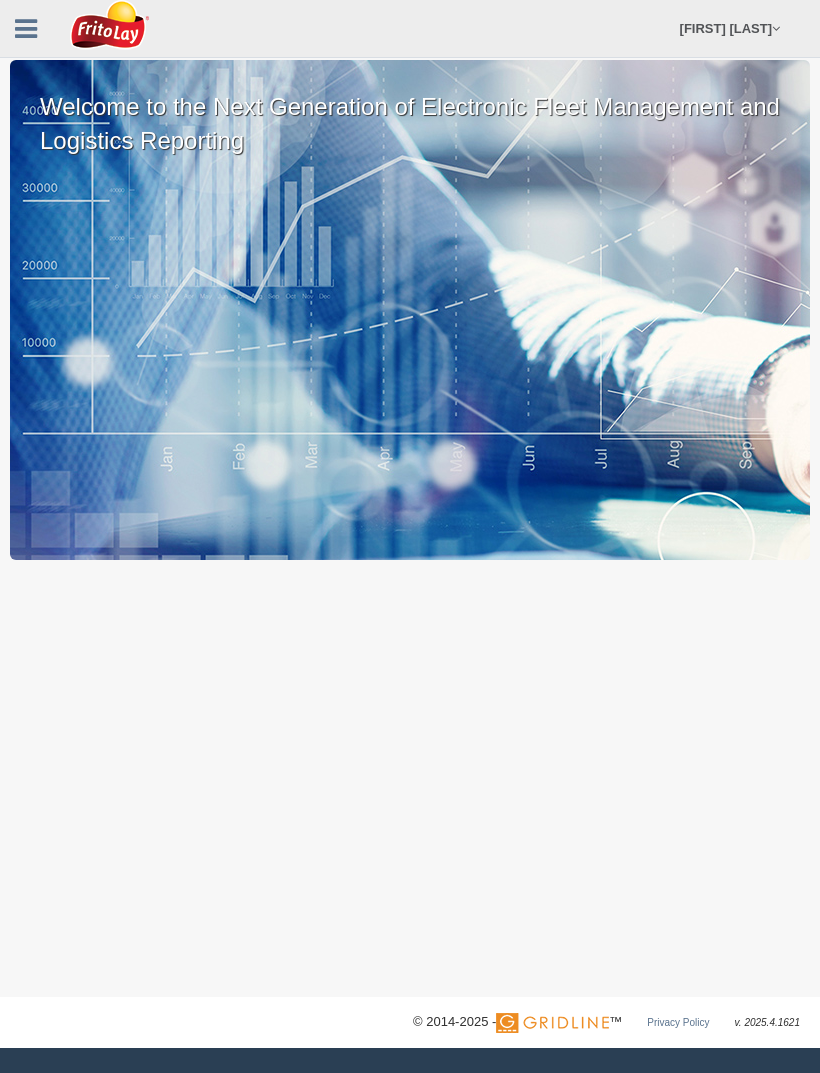 scroll, scrollTop: 0, scrollLeft: 0, axis: both 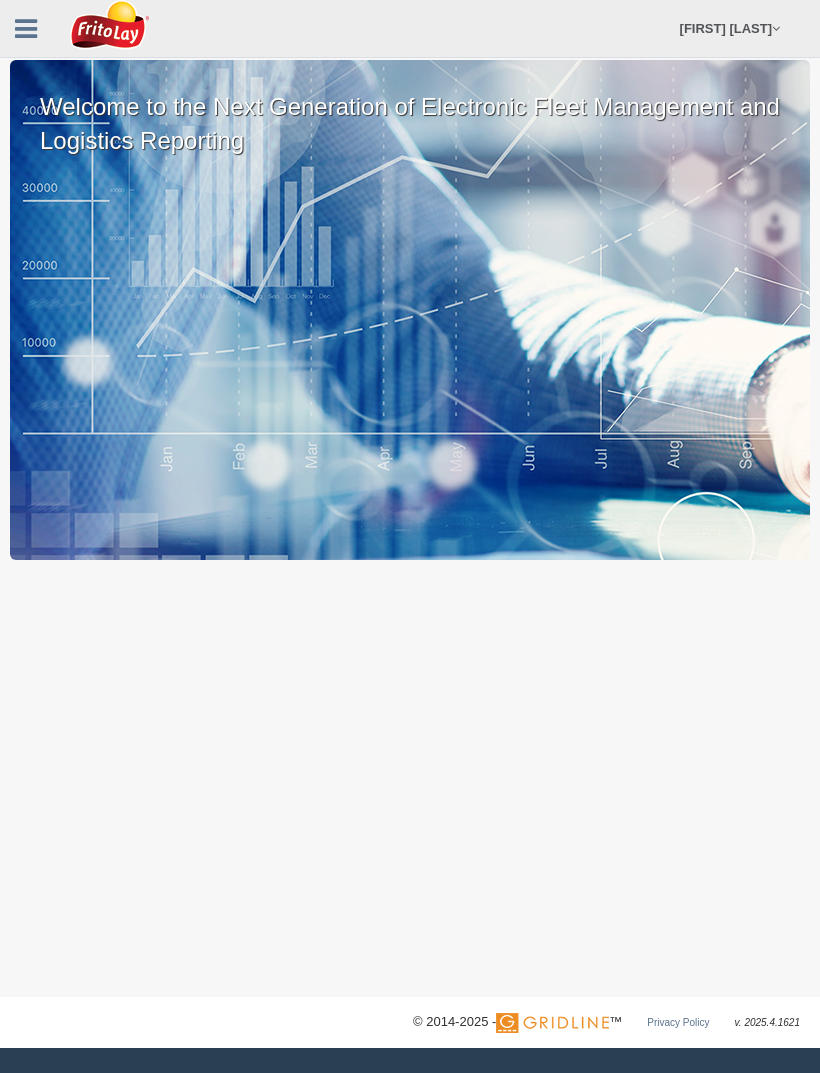 click at bounding box center (26, 26) 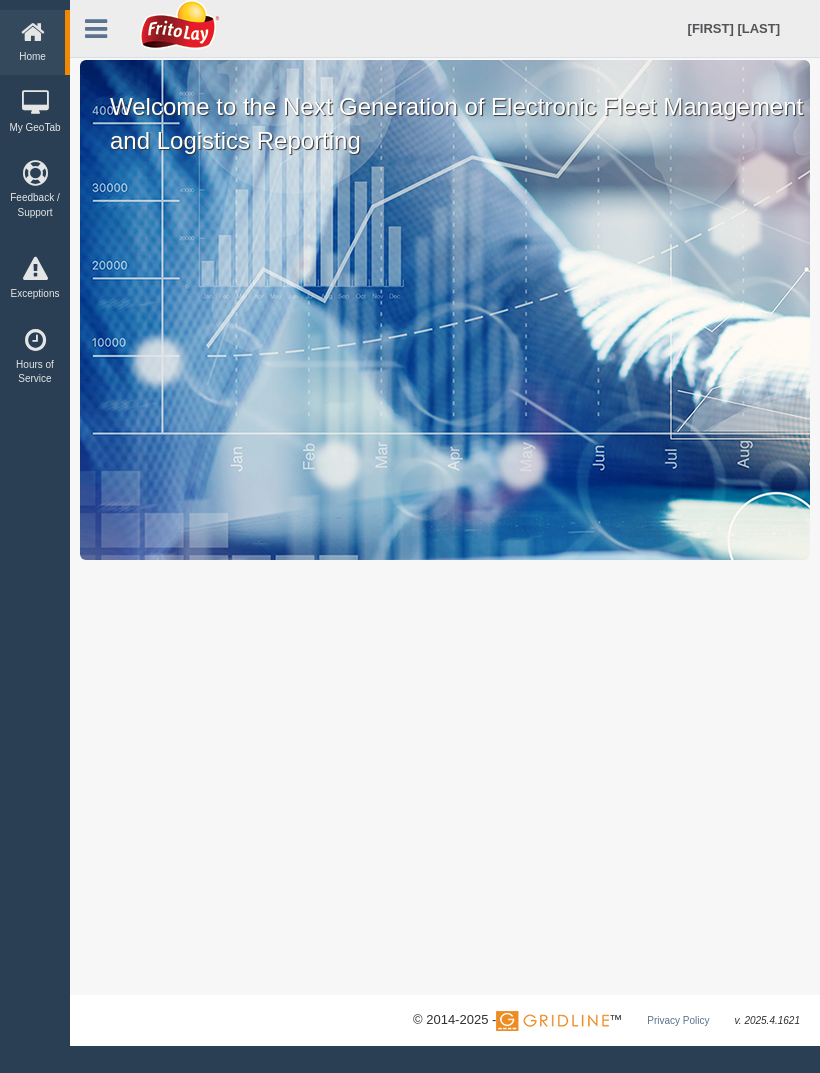 click on "Exceptions" at bounding box center [35, 279] 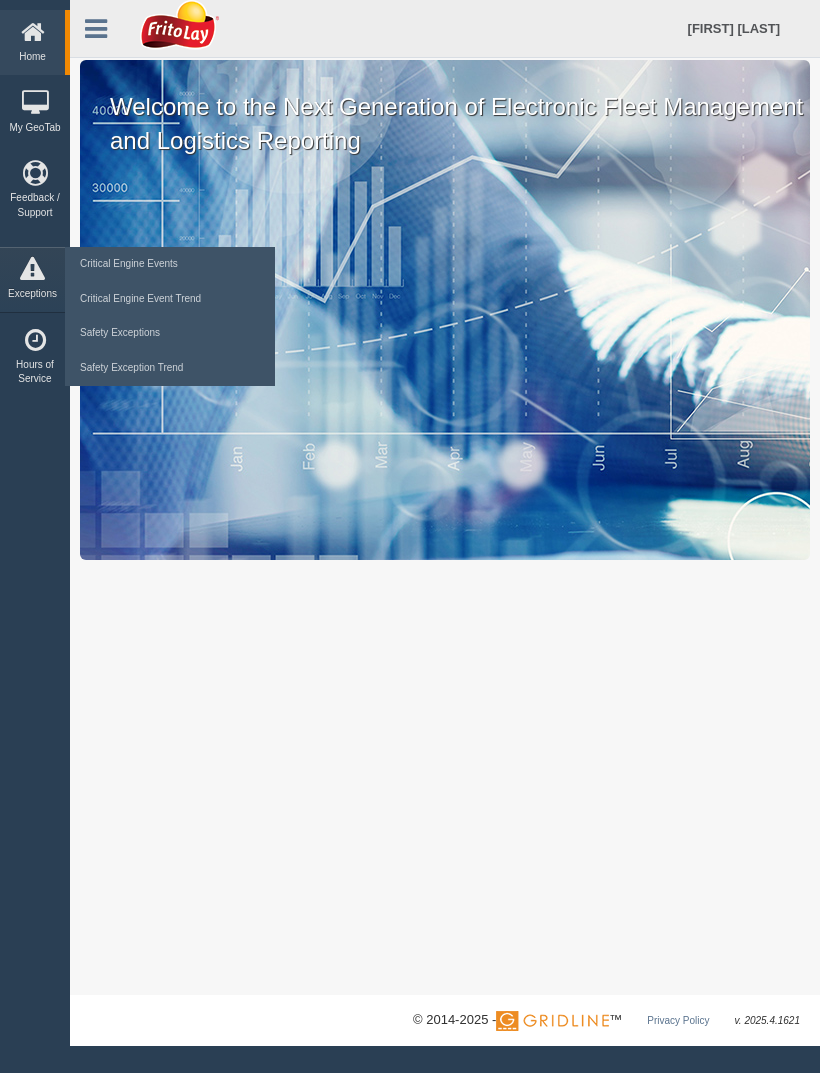 click on "Hours of Service" at bounding box center (35, 357) 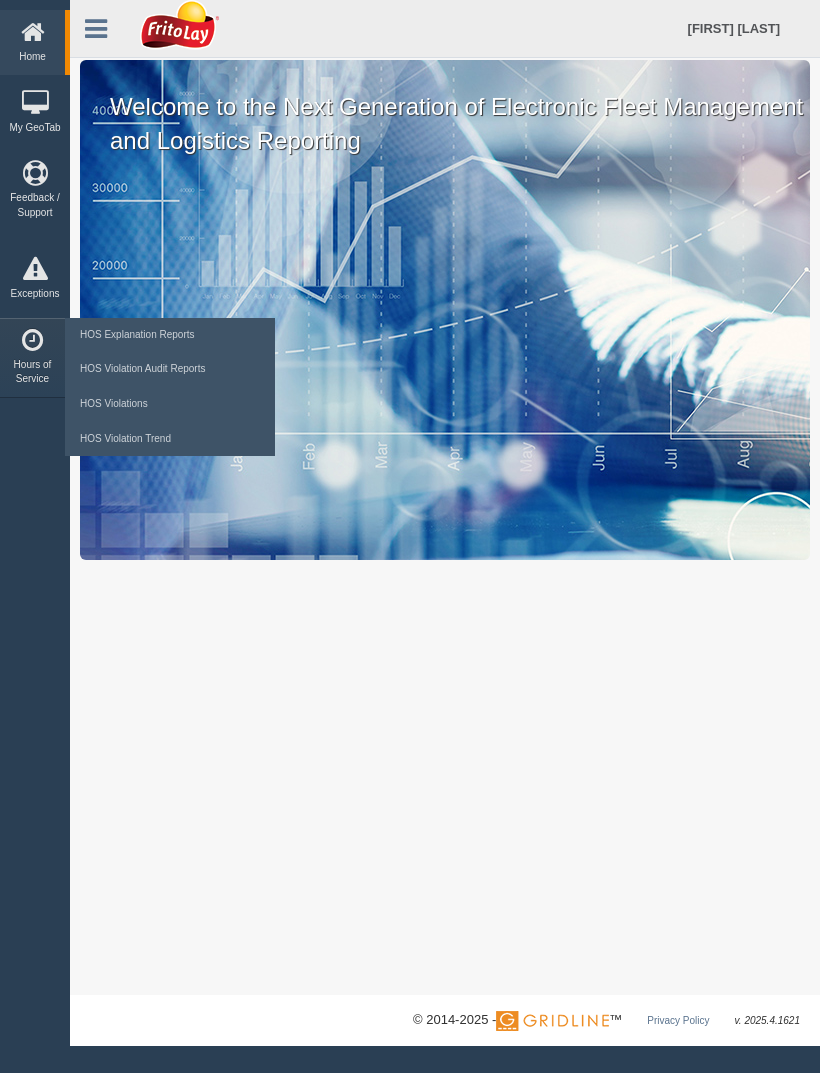 click on "HOS Explanation Reports" at bounding box center [170, 335] 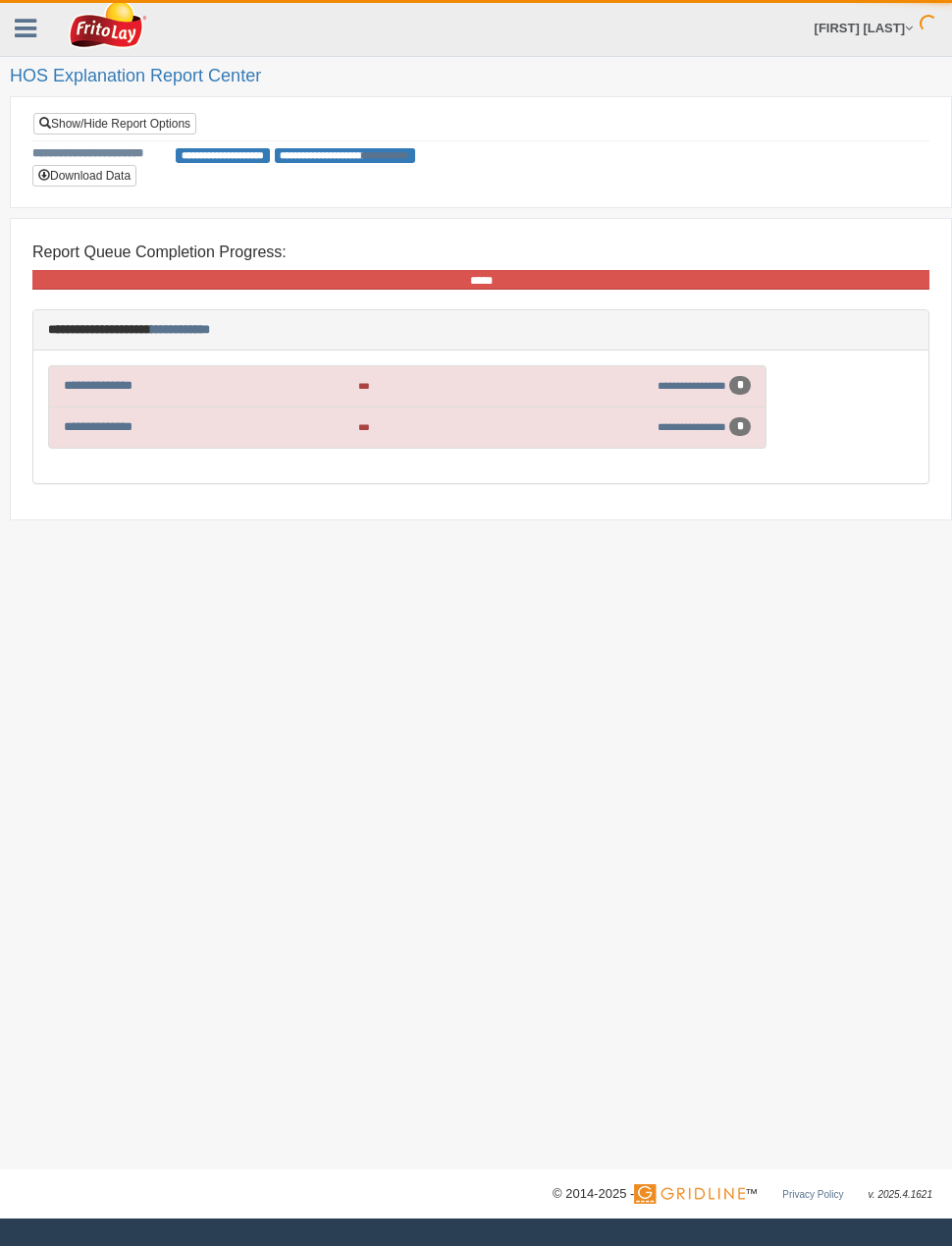 scroll, scrollTop: 0, scrollLeft: 0, axis: both 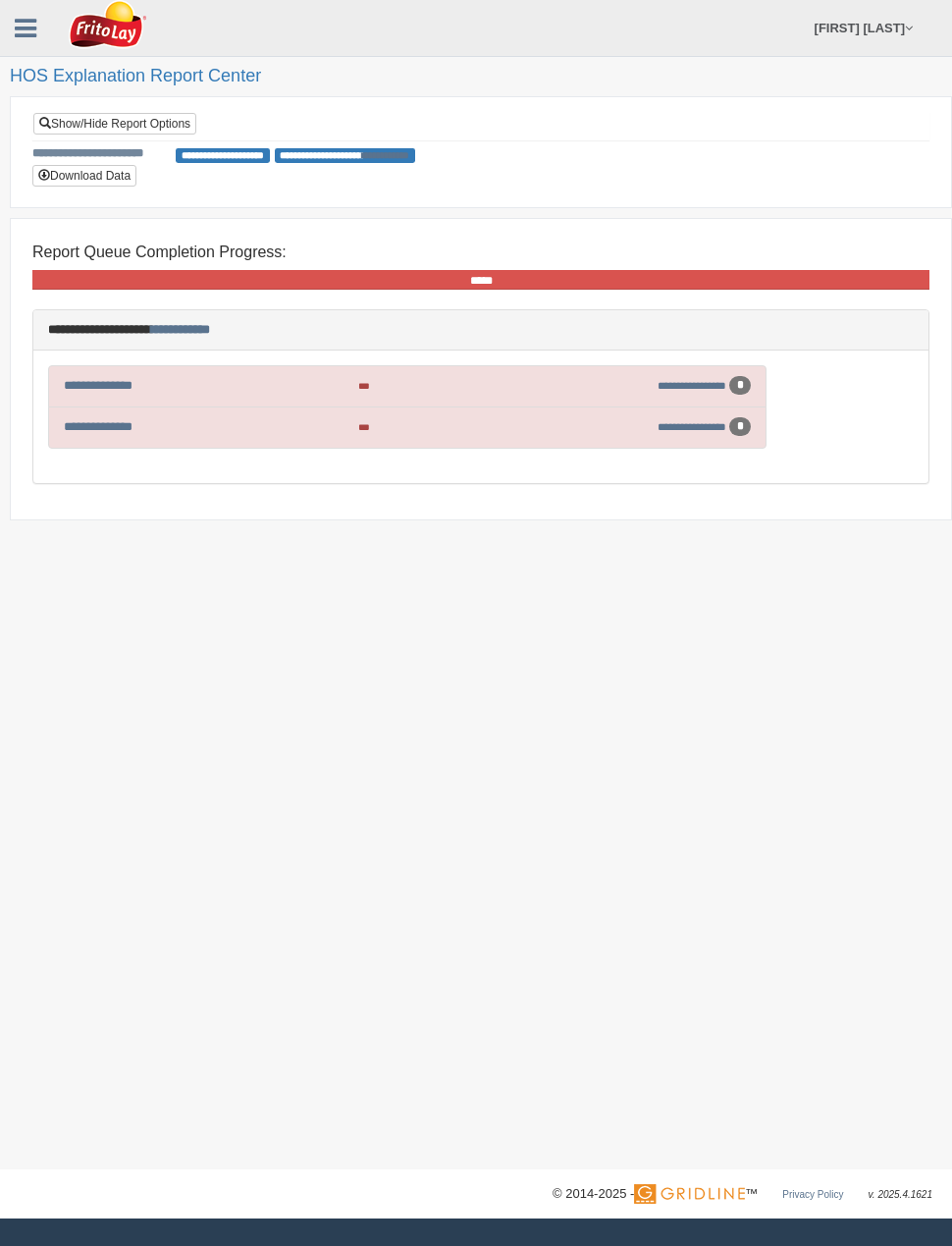 click on "**********" at bounding box center [98, 426] 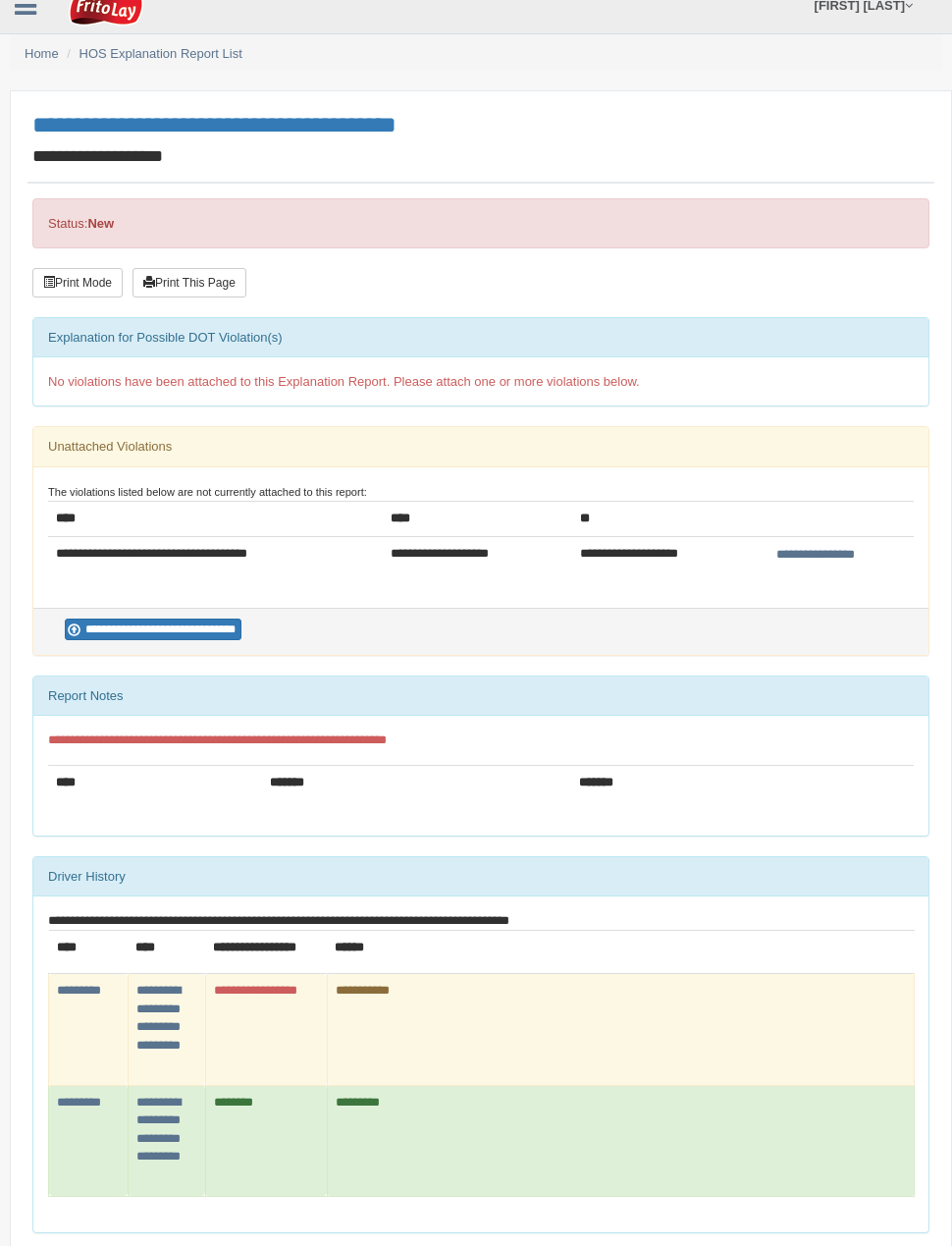 scroll, scrollTop: 23, scrollLeft: 0, axis: vertical 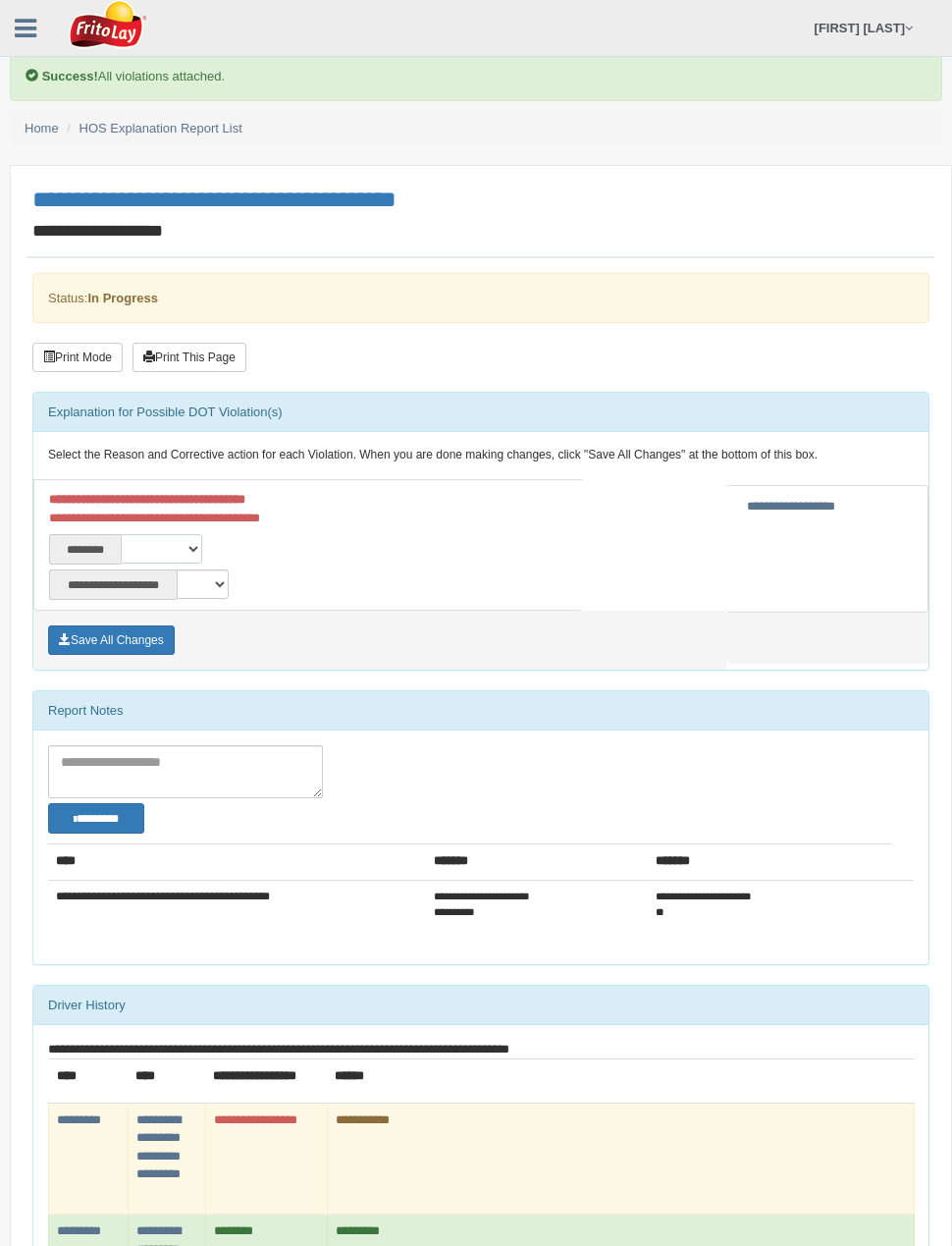 click on "**********" at bounding box center [161, 549] 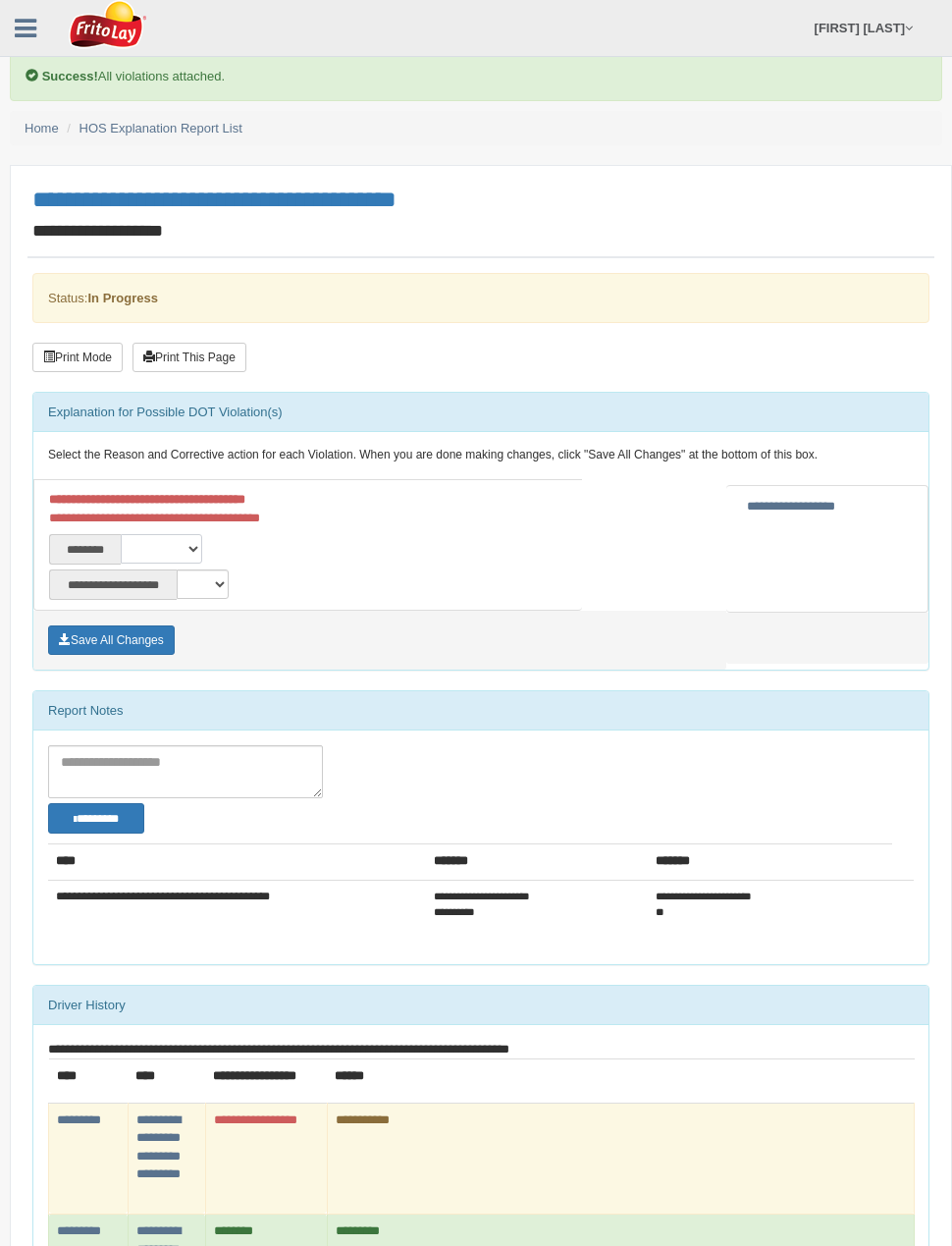 select on "****" 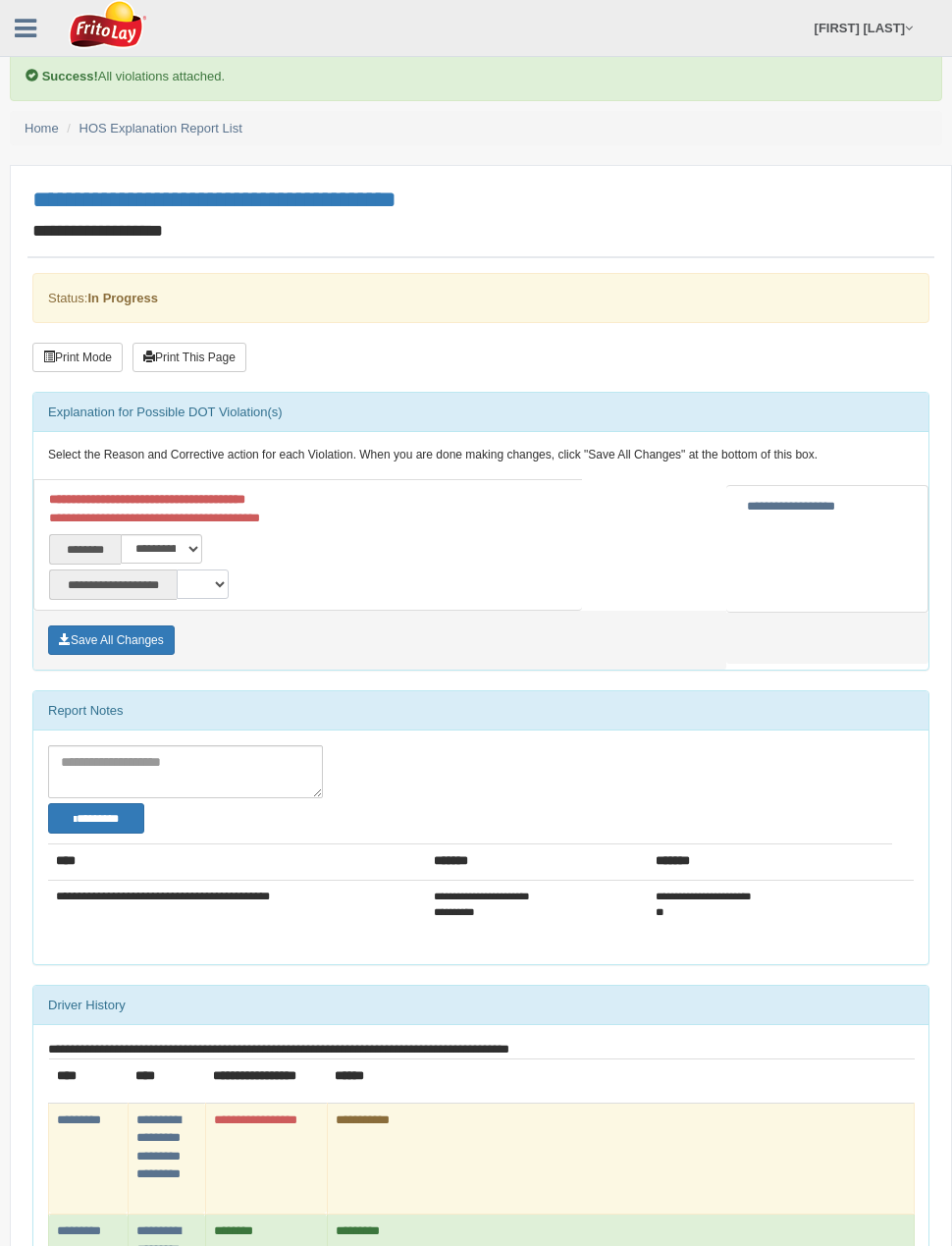 click on "**********" at bounding box center [203, 584] 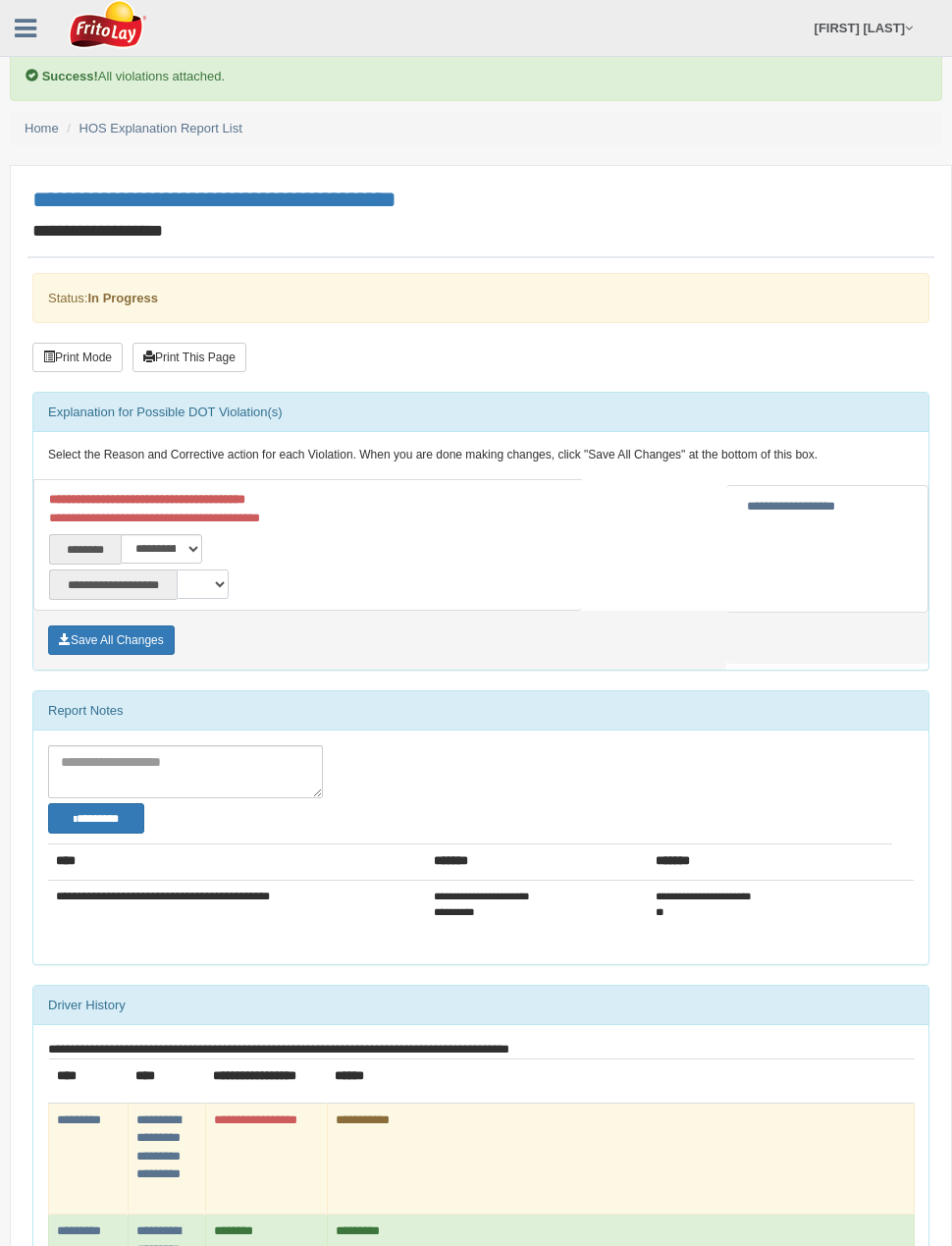 select on "**" 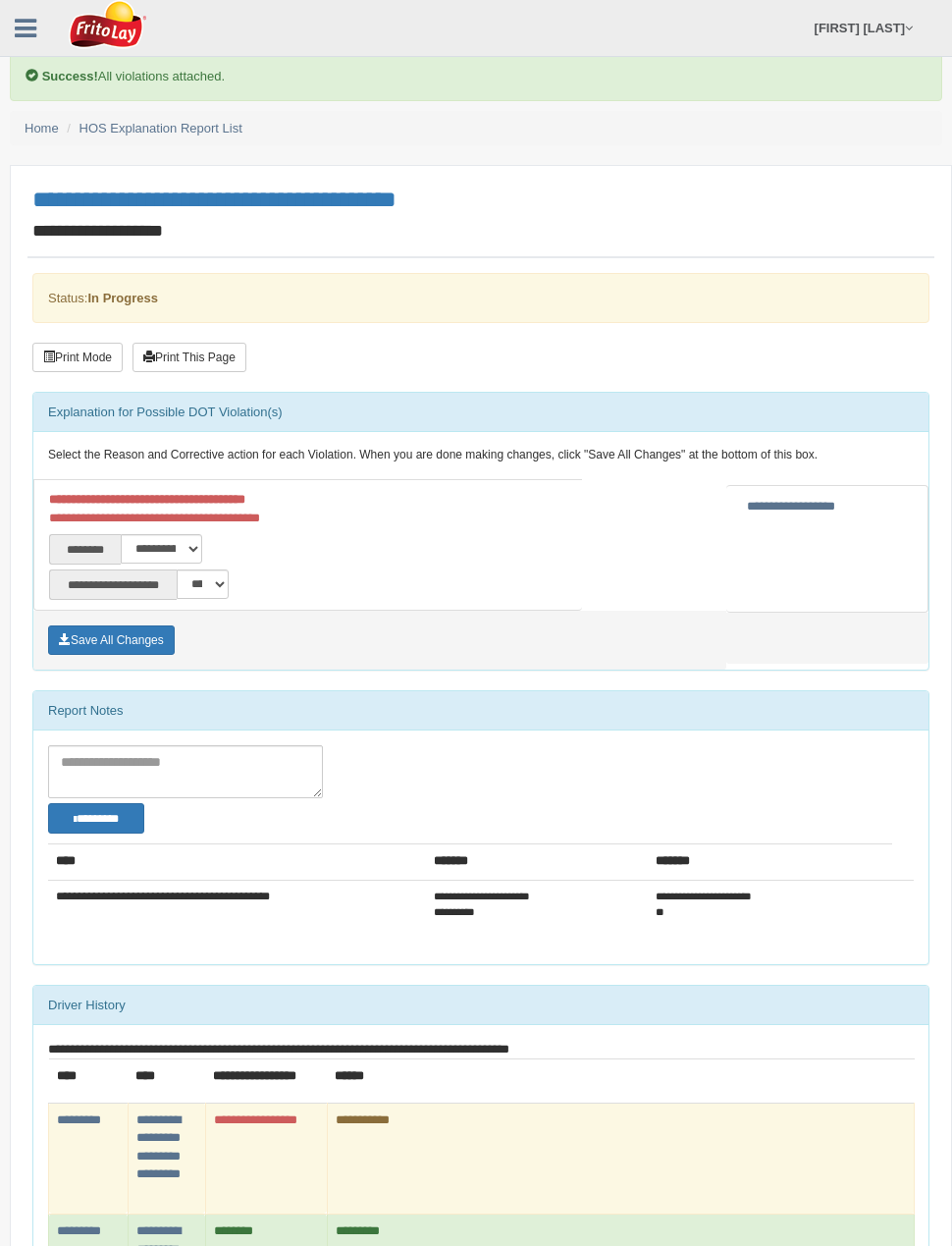 click on "Save All Changes" at bounding box center (111, 640) 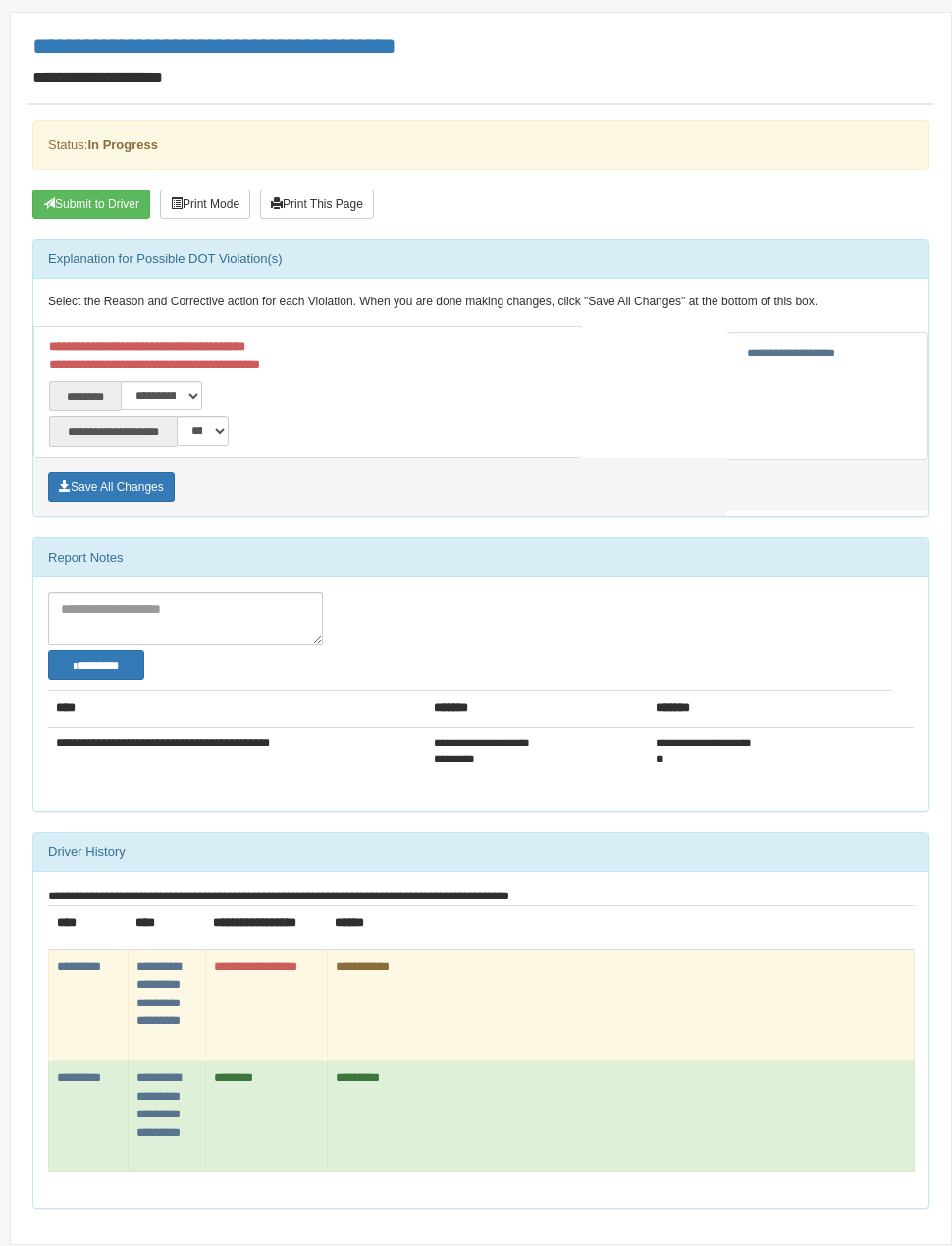 scroll, scrollTop: 152, scrollLeft: 0, axis: vertical 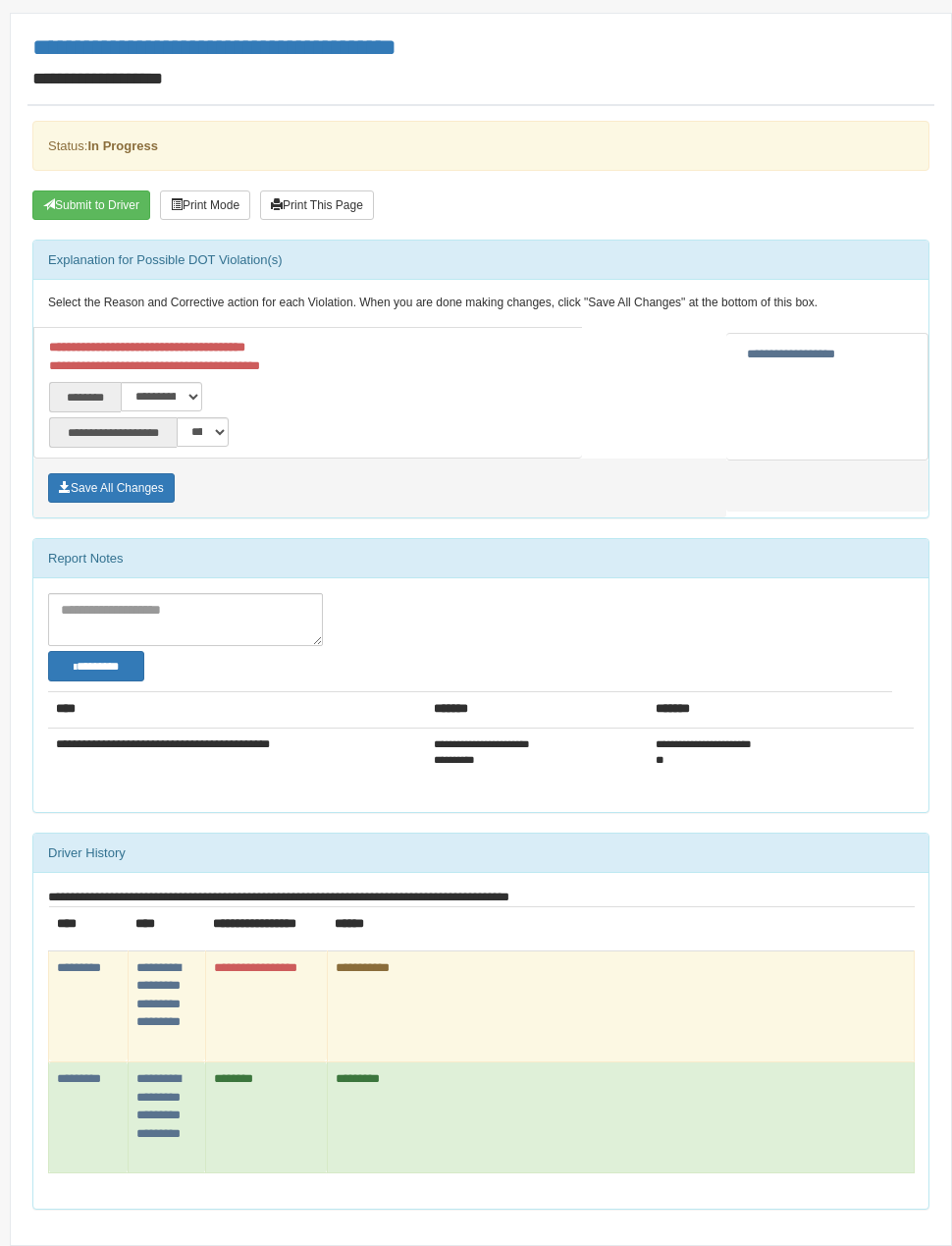 click on "Submit to Driver" at bounding box center [91, 205] 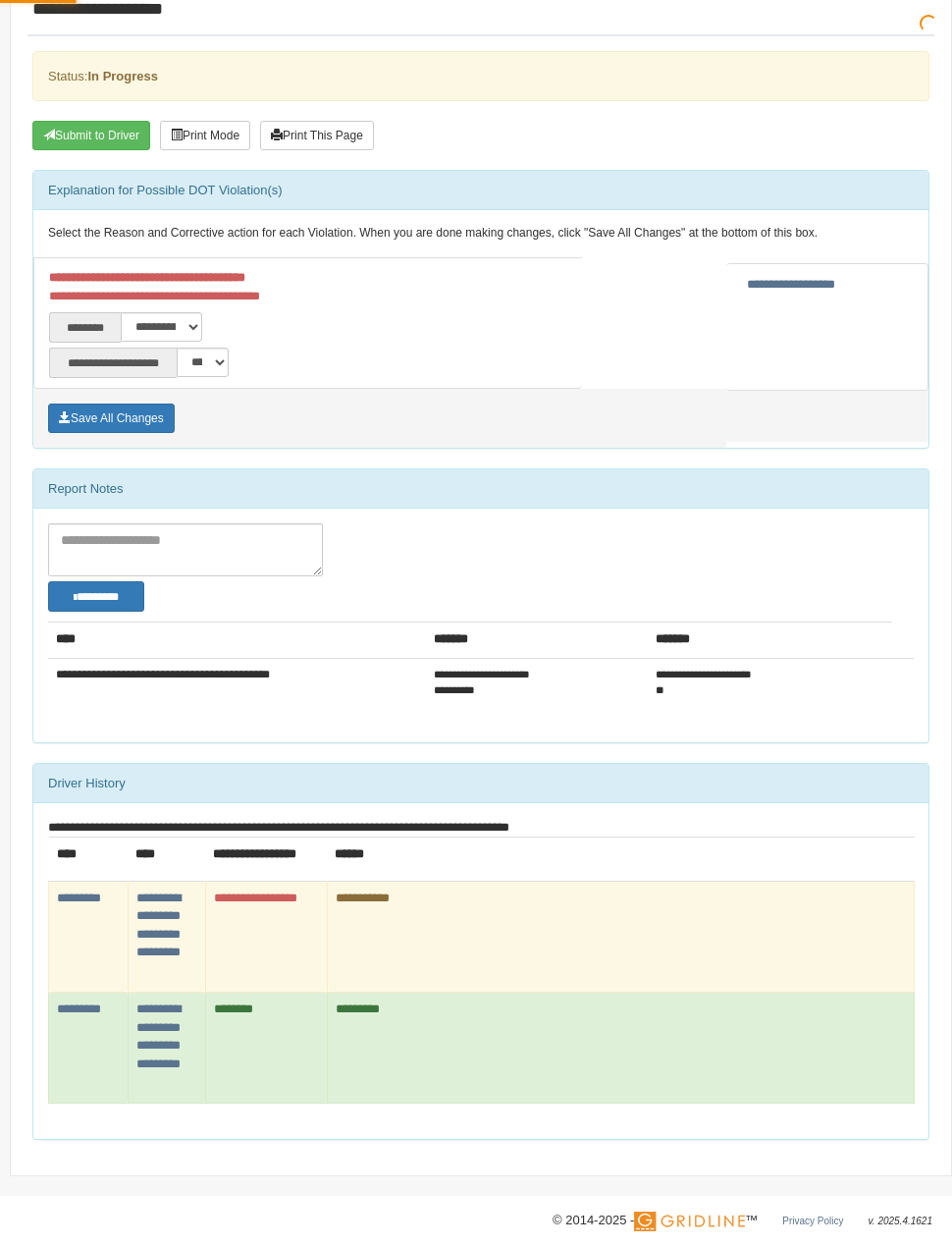 scroll, scrollTop: 227, scrollLeft: 0, axis: vertical 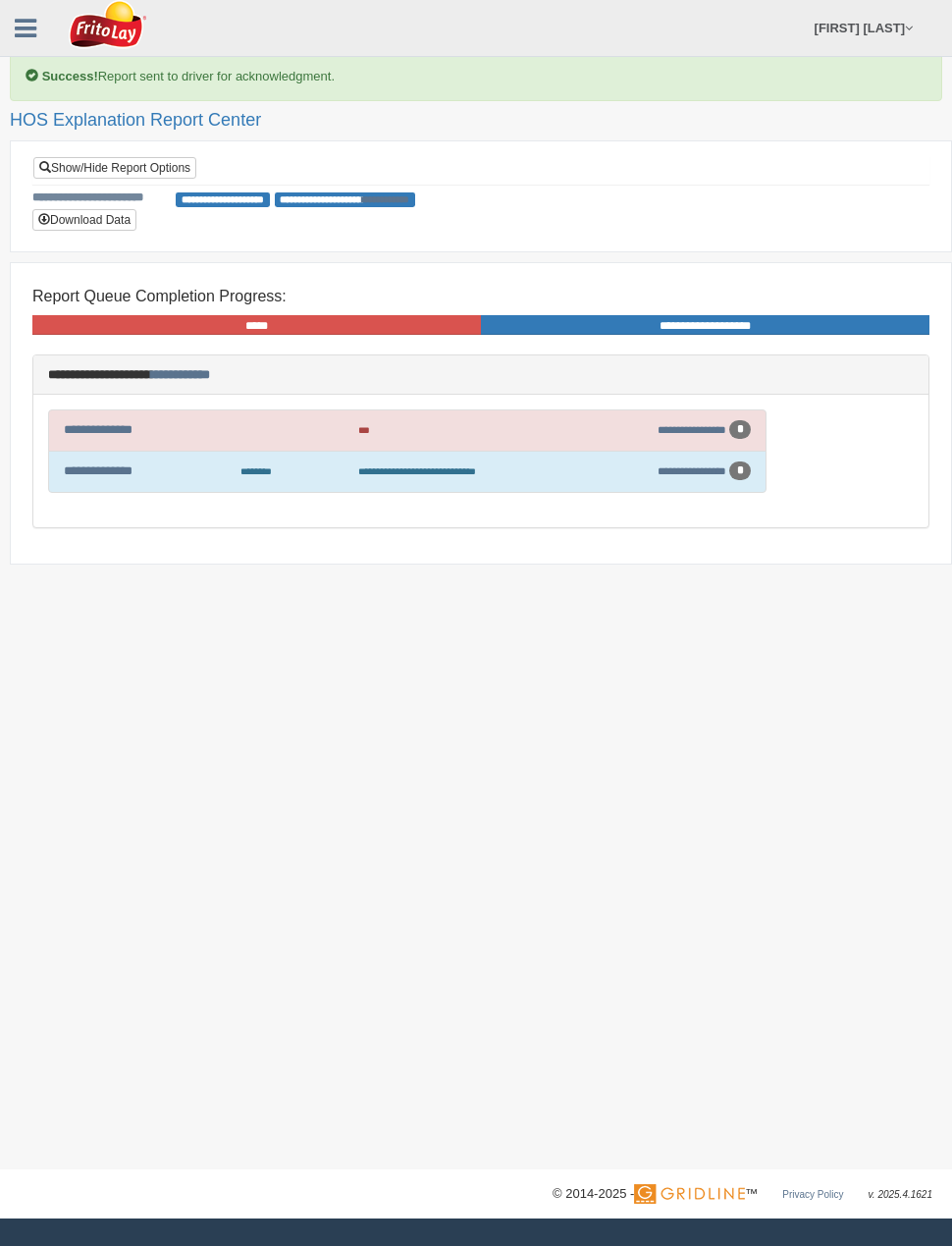 click on "**********" at bounding box center [98, 470] 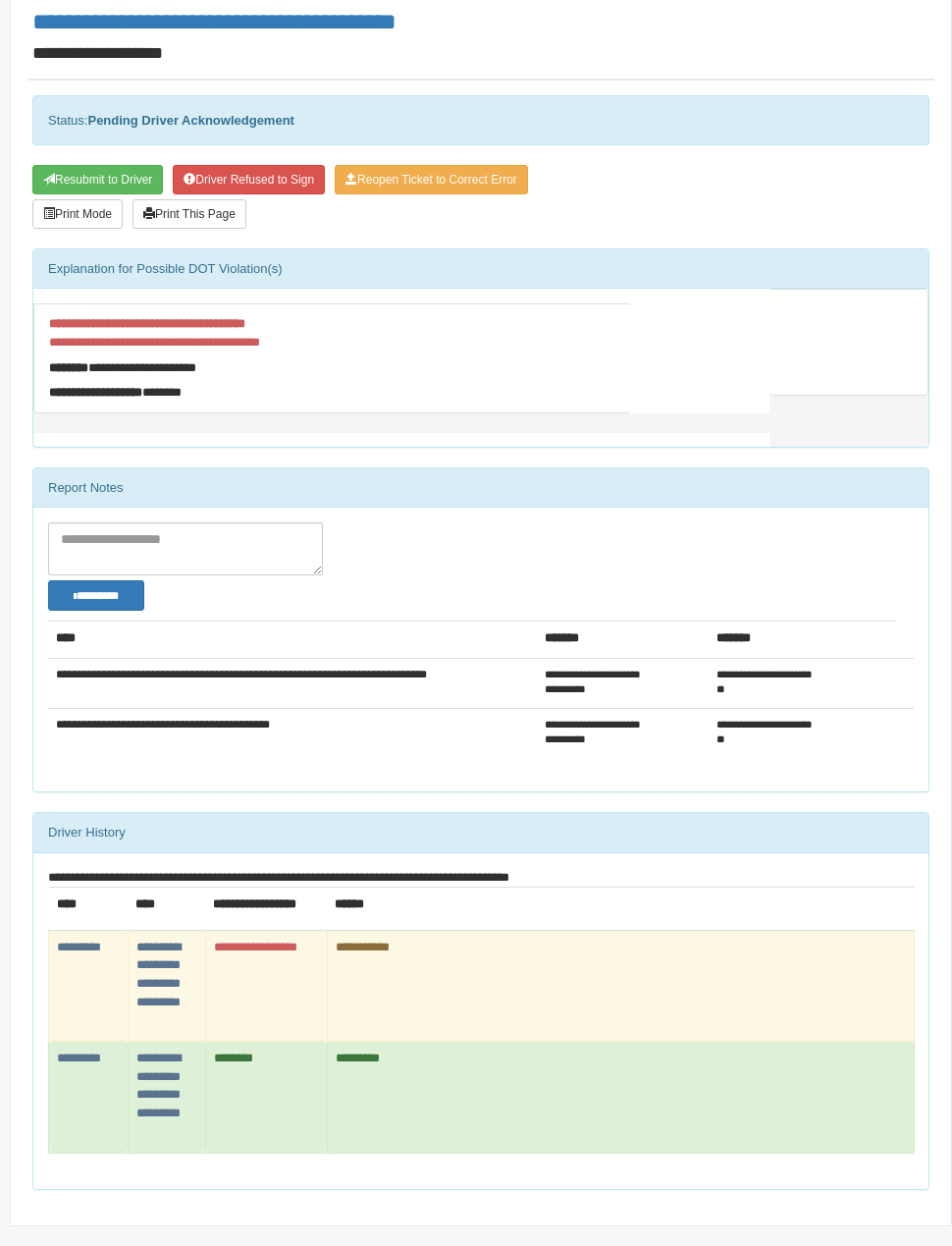 scroll, scrollTop: 124, scrollLeft: 0, axis: vertical 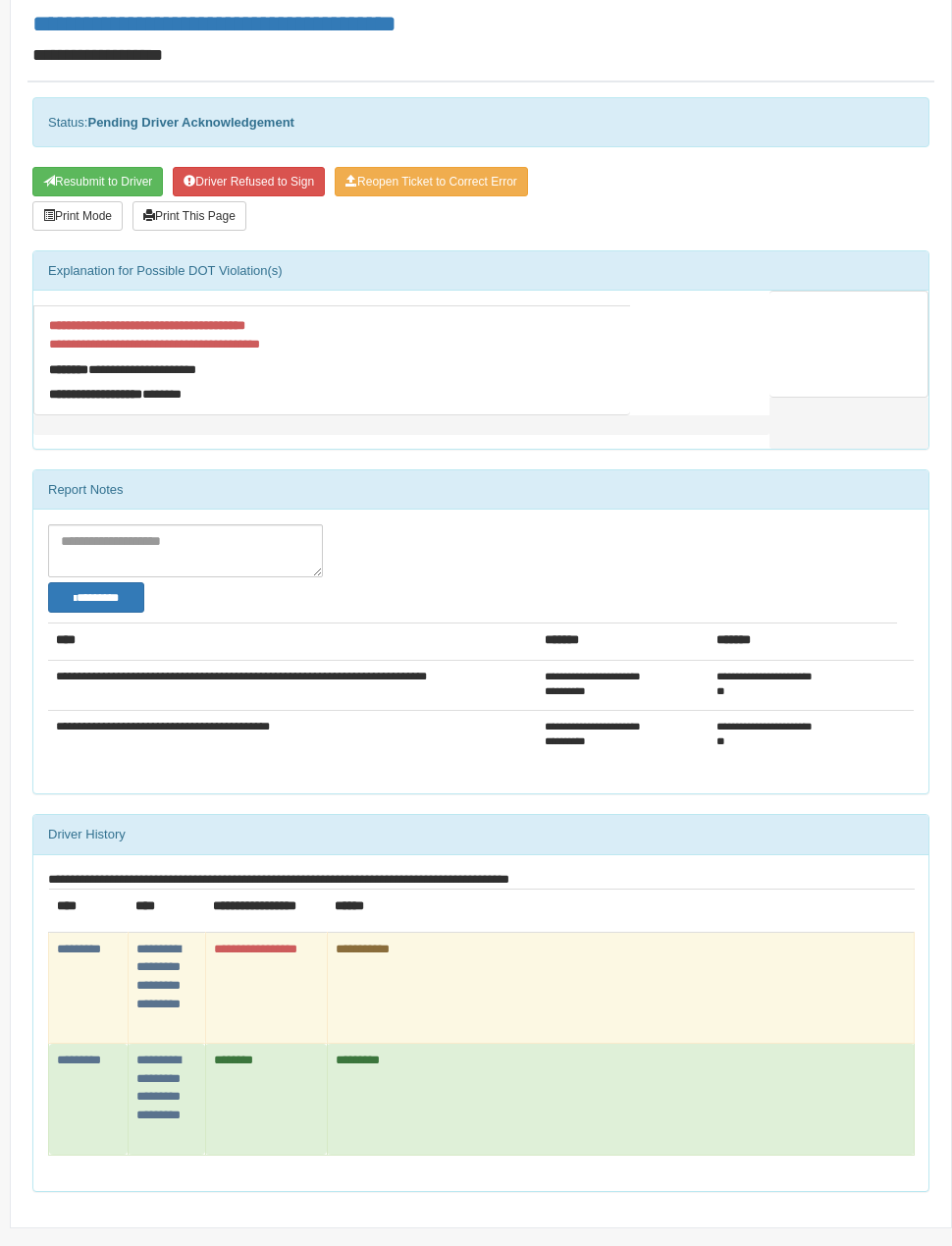 click on "**********" at bounding box center [620, 987] 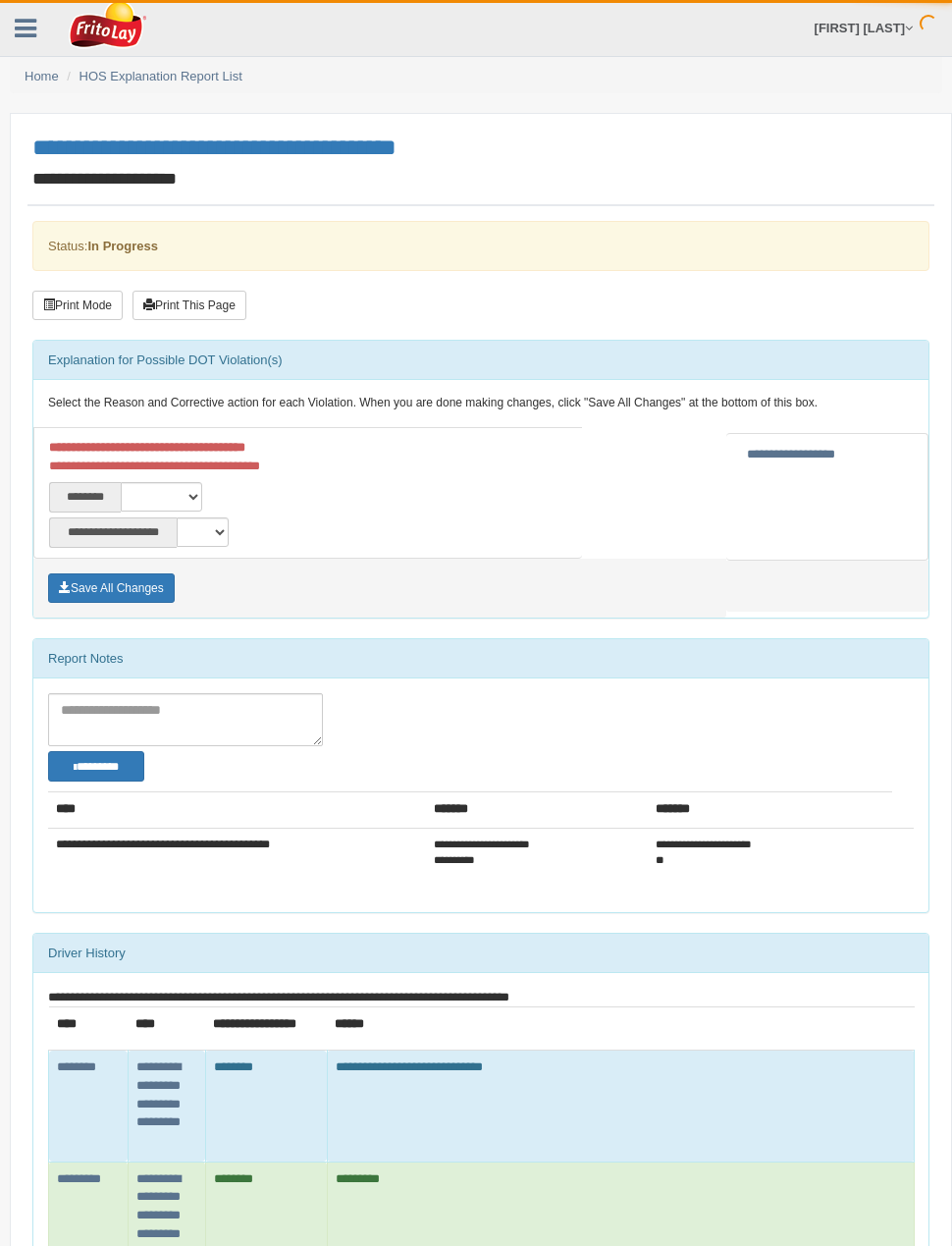 scroll, scrollTop: 20, scrollLeft: 0, axis: vertical 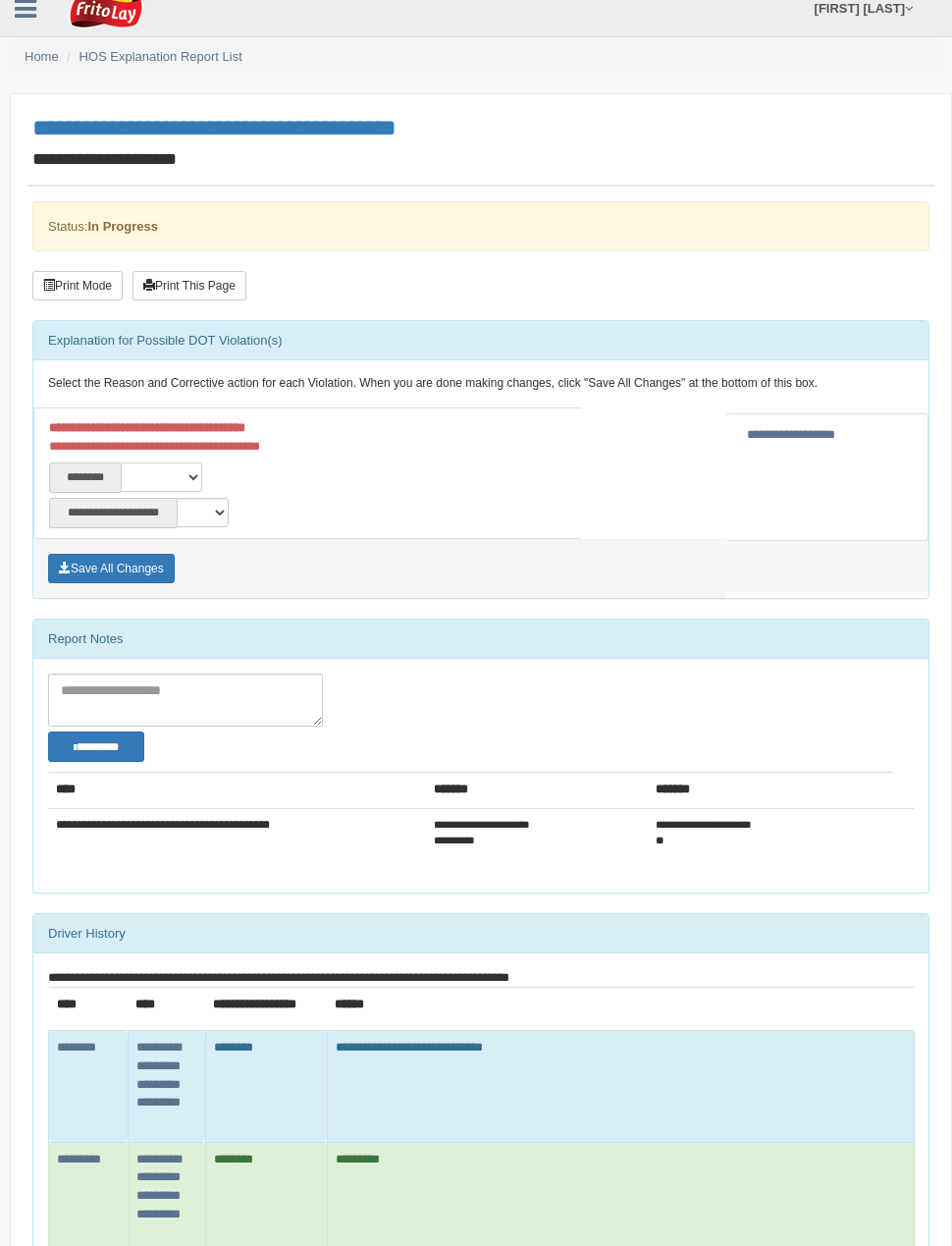 click on "**********" at bounding box center (161, 477) 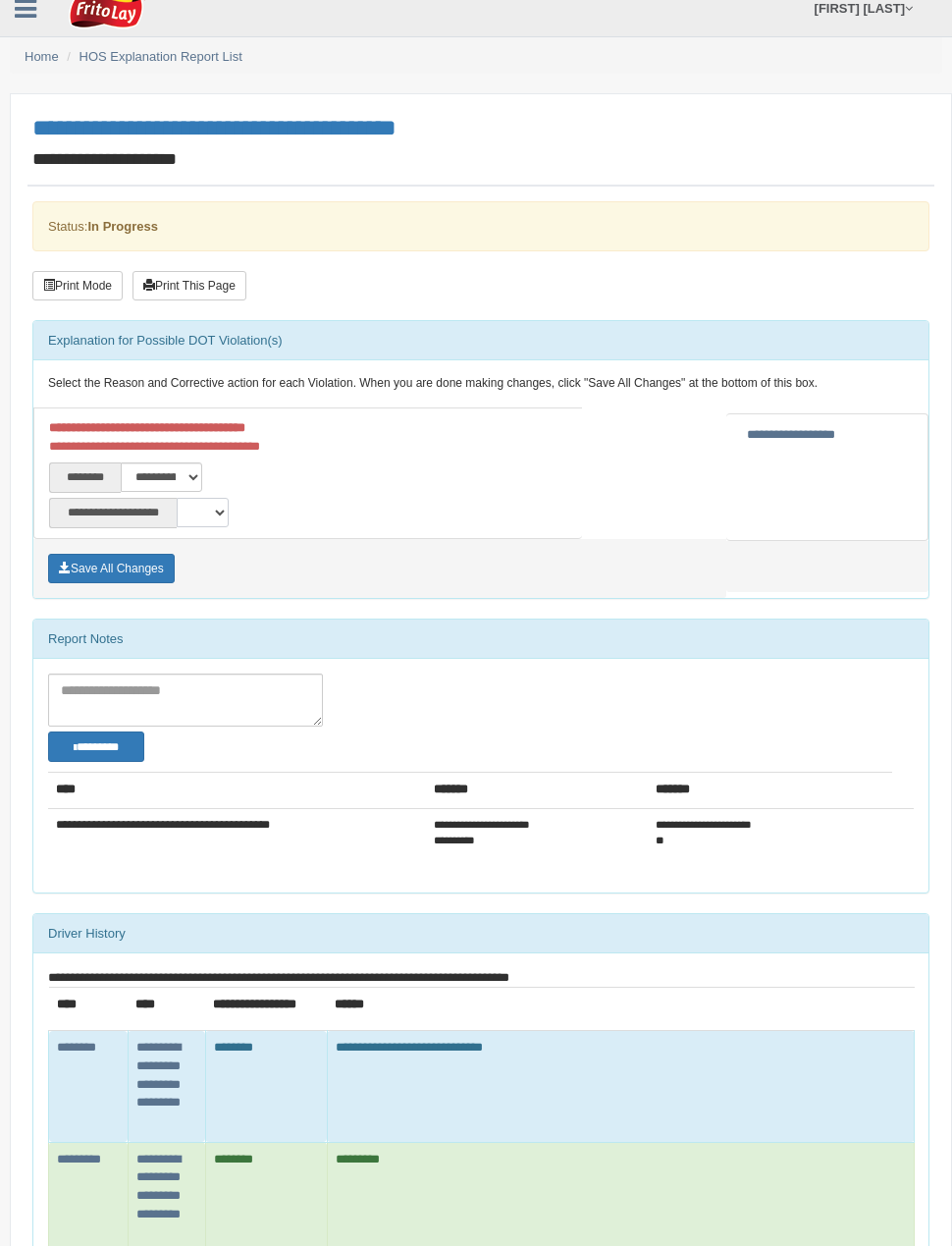 click on "**********" at bounding box center (203, 513) 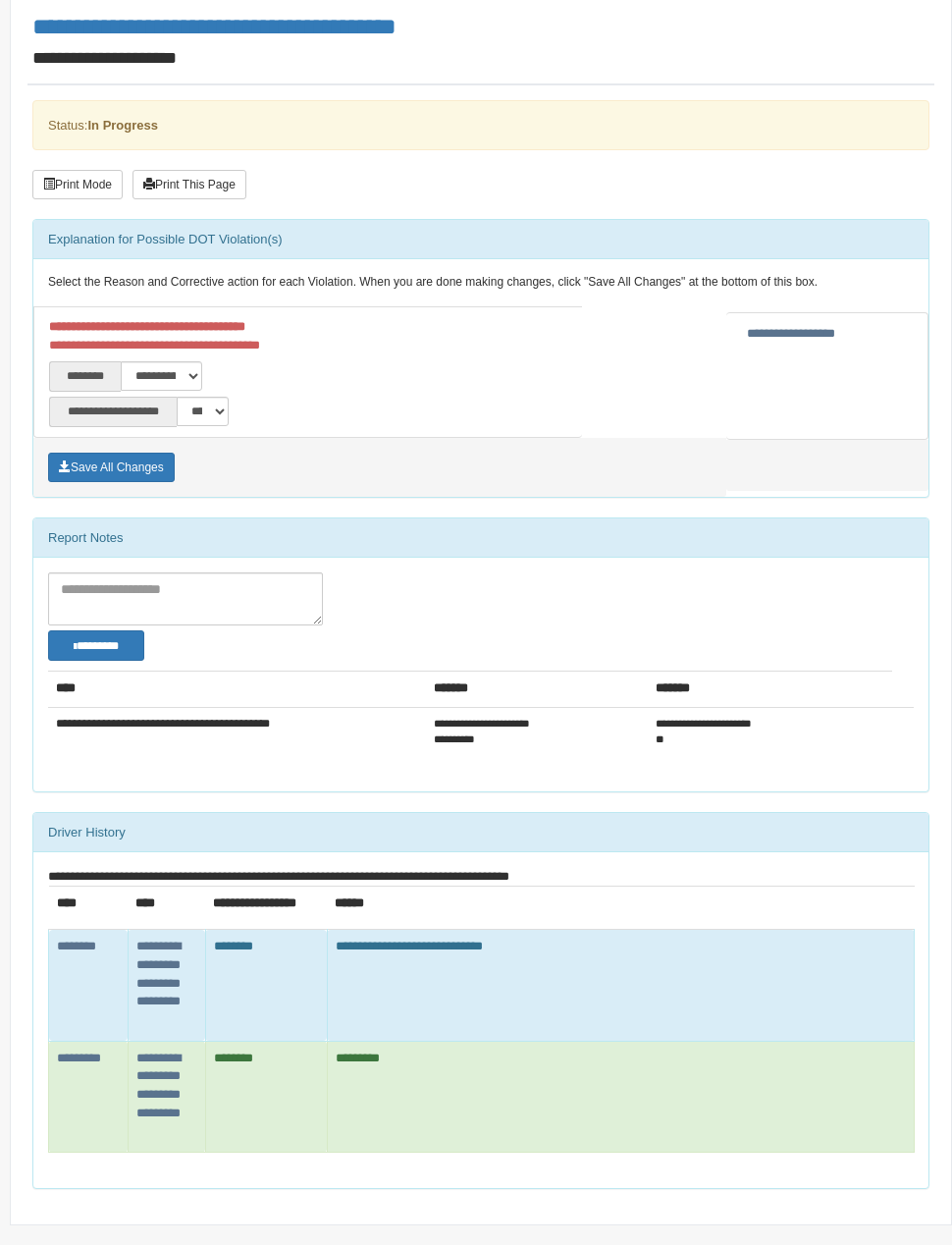 scroll, scrollTop: 120, scrollLeft: 0, axis: vertical 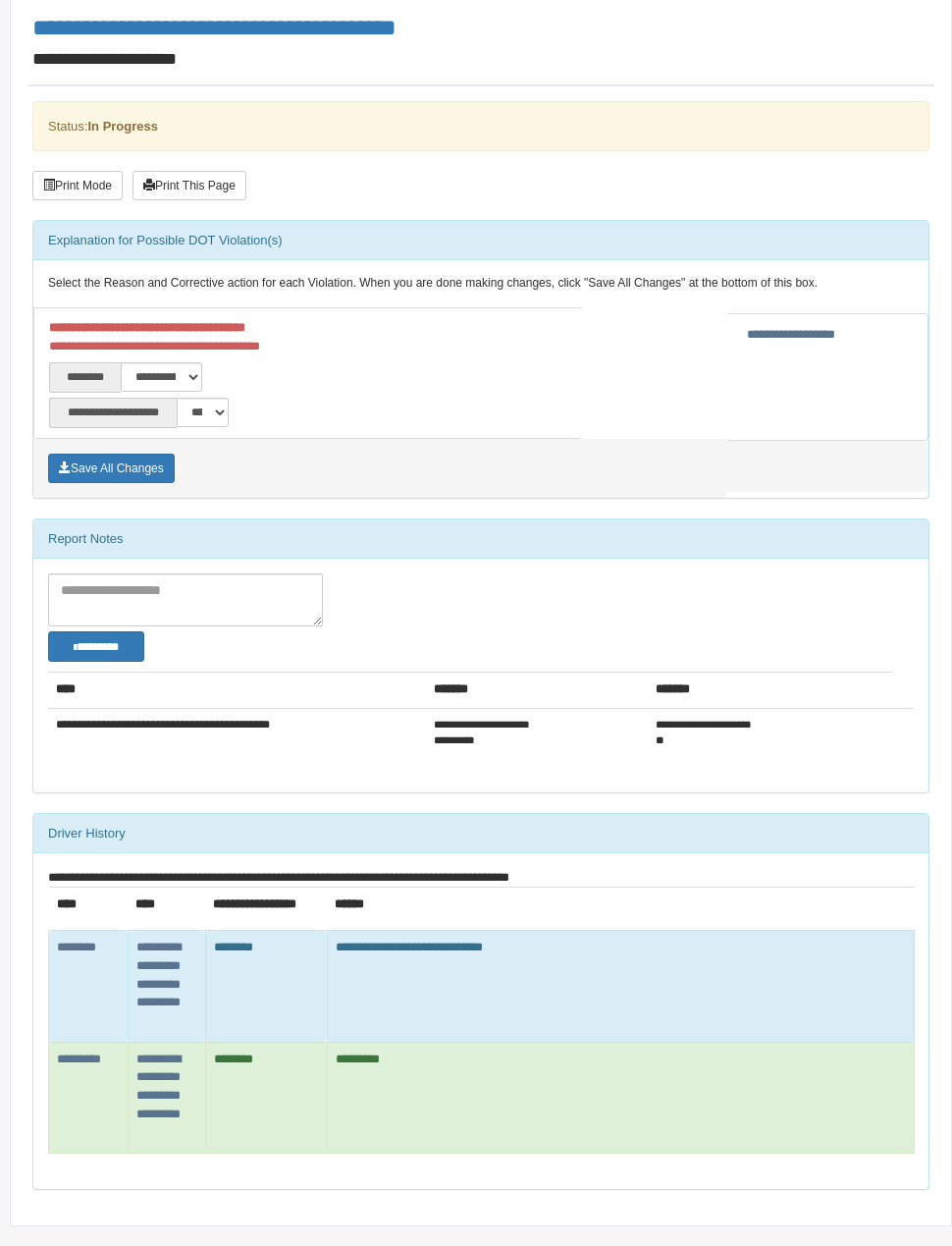 click on "Save All Changes" at bounding box center (111, 468) 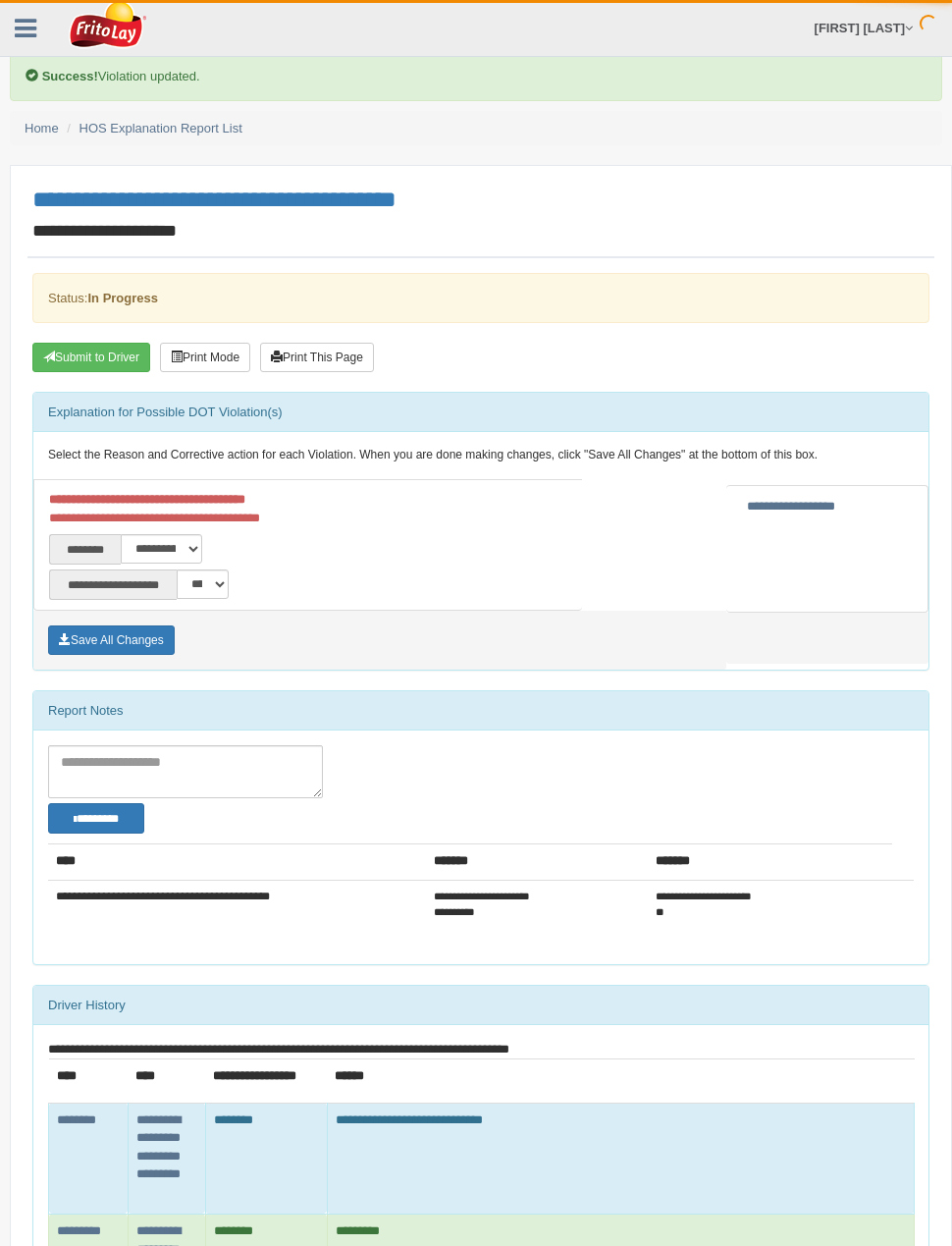 scroll, scrollTop: 20, scrollLeft: 0, axis: vertical 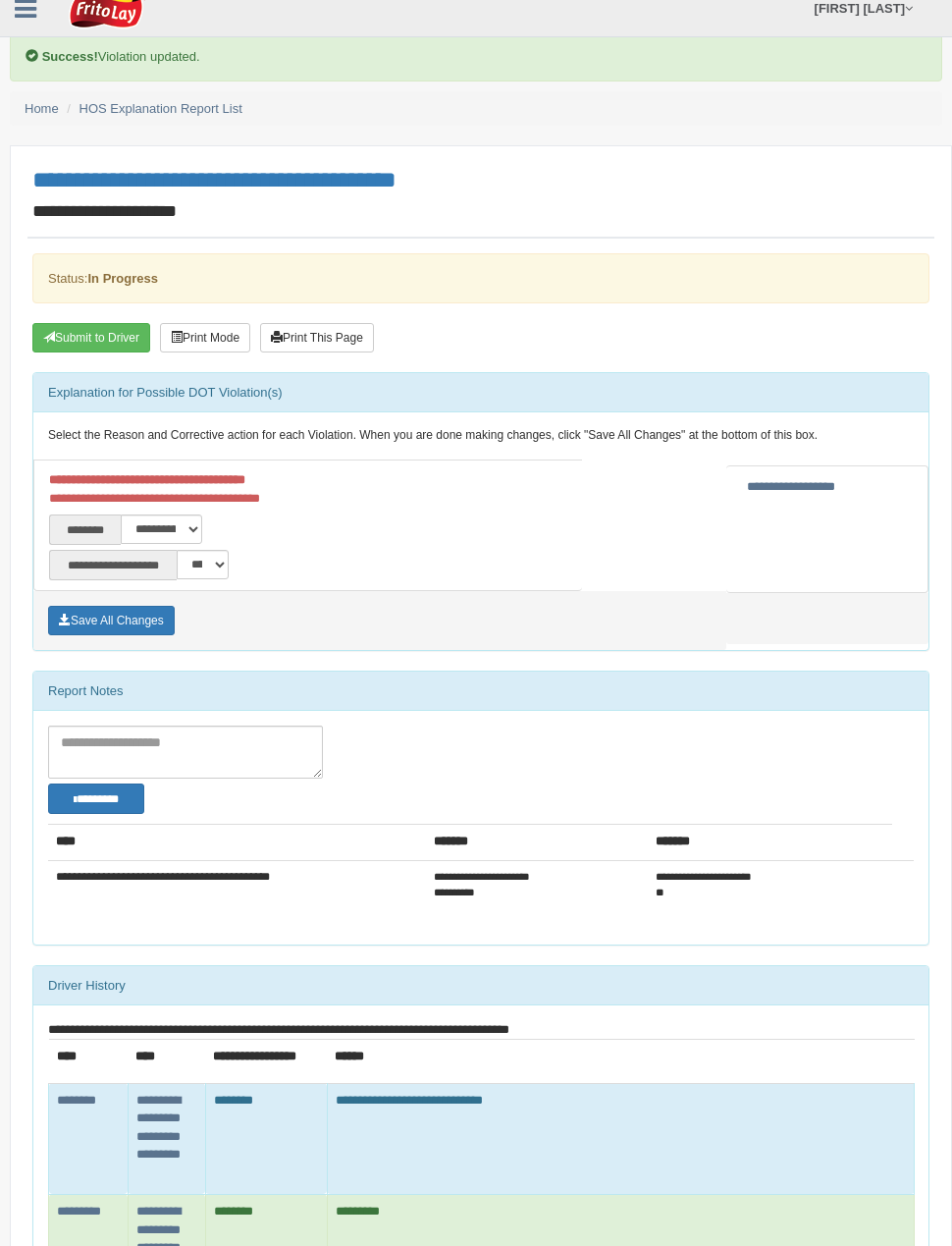 click on "Submit to Driver" at bounding box center [91, 338] 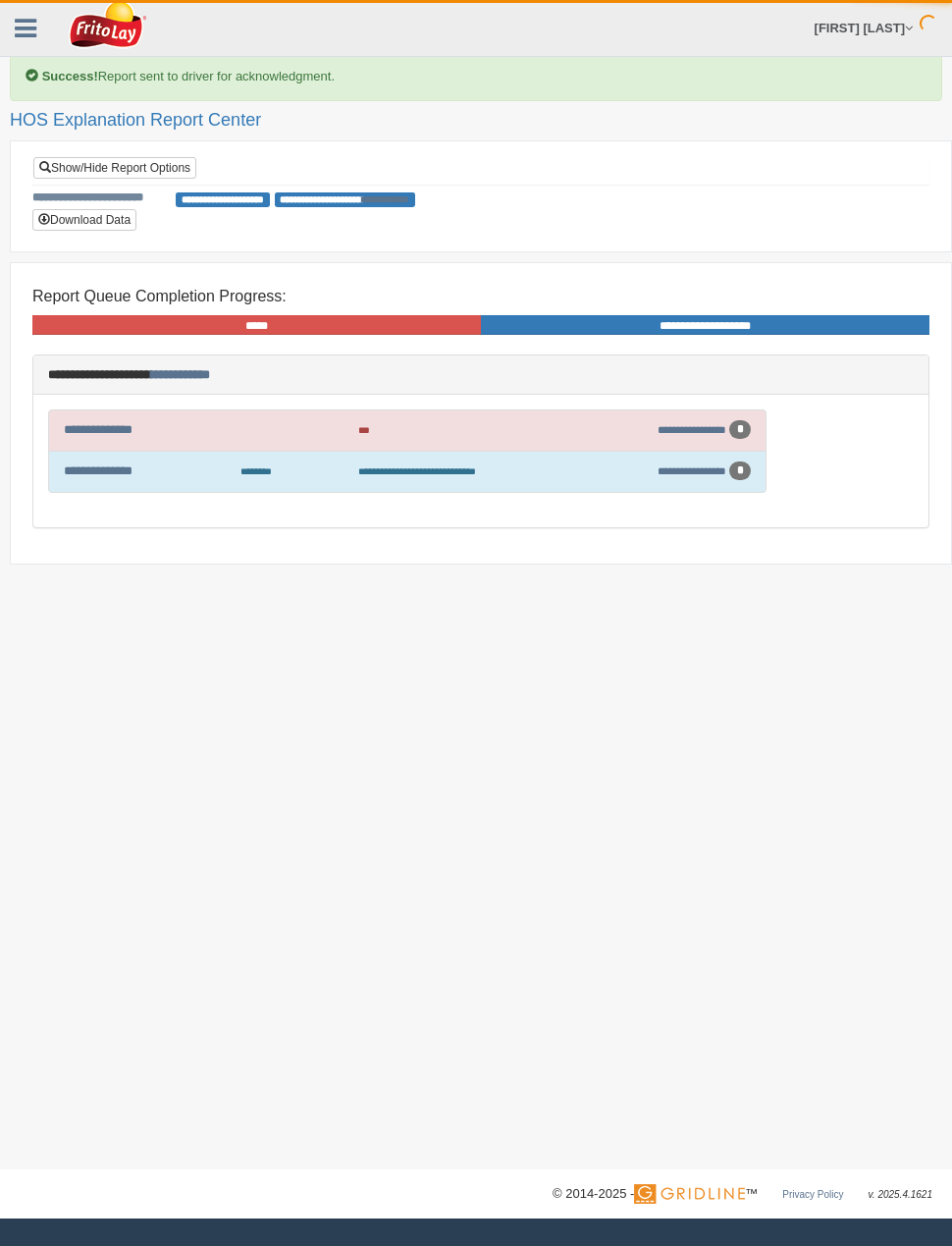 scroll, scrollTop: 0, scrollLeft: 0, axis: both 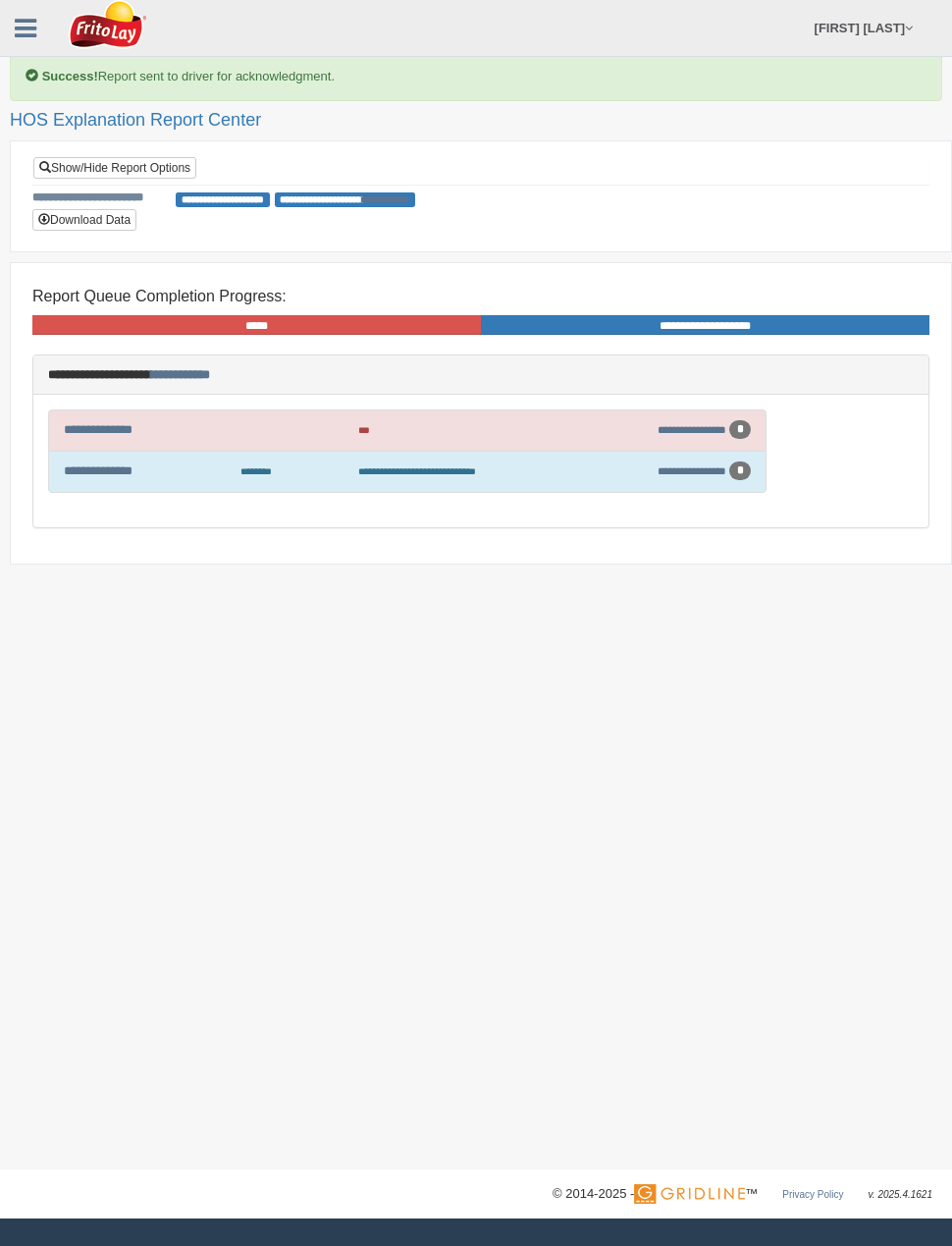 click on "**********" at bounding box center [98, 429] 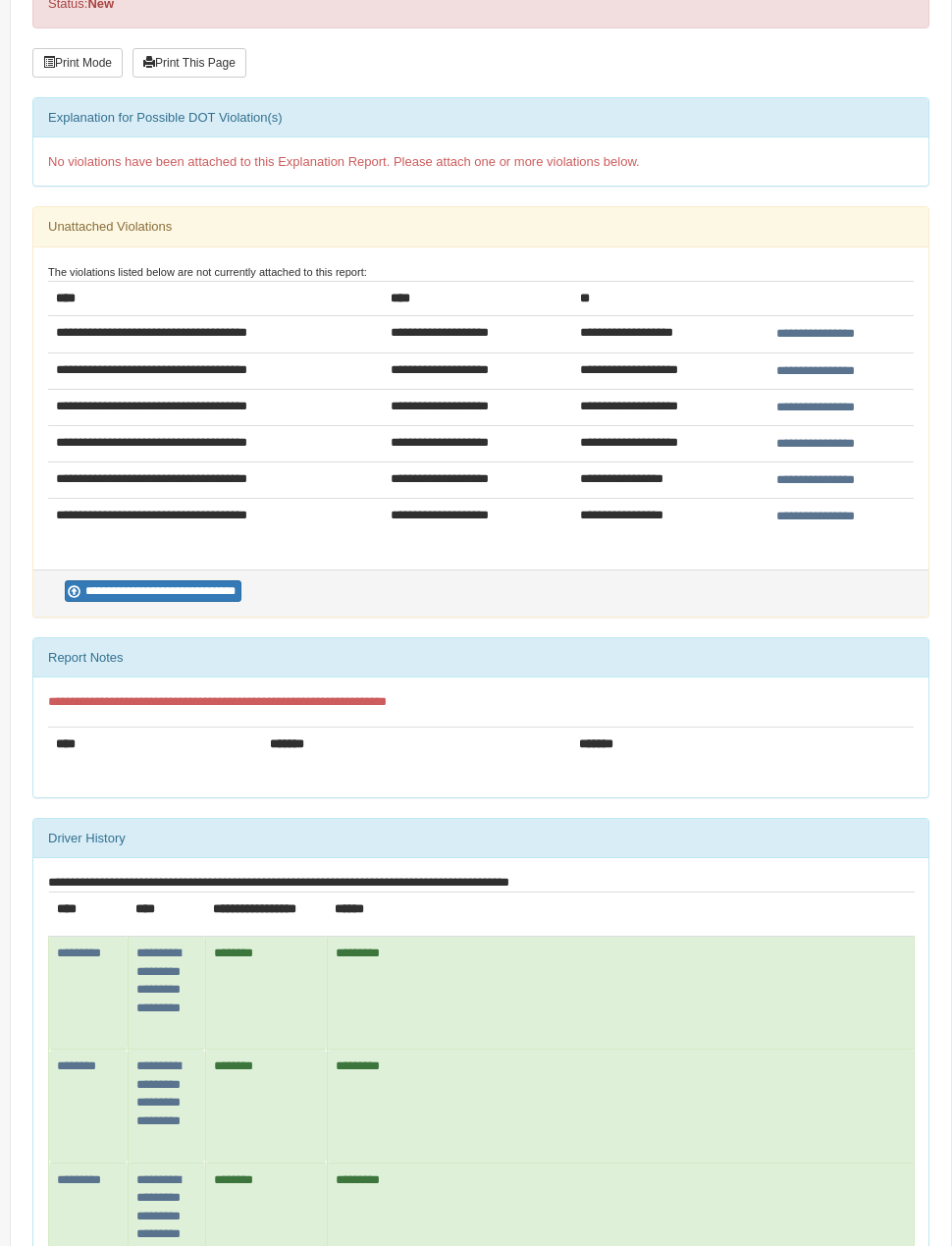 scroll, scrollTop: 243, scrollLeft: 0, axis: vertical 